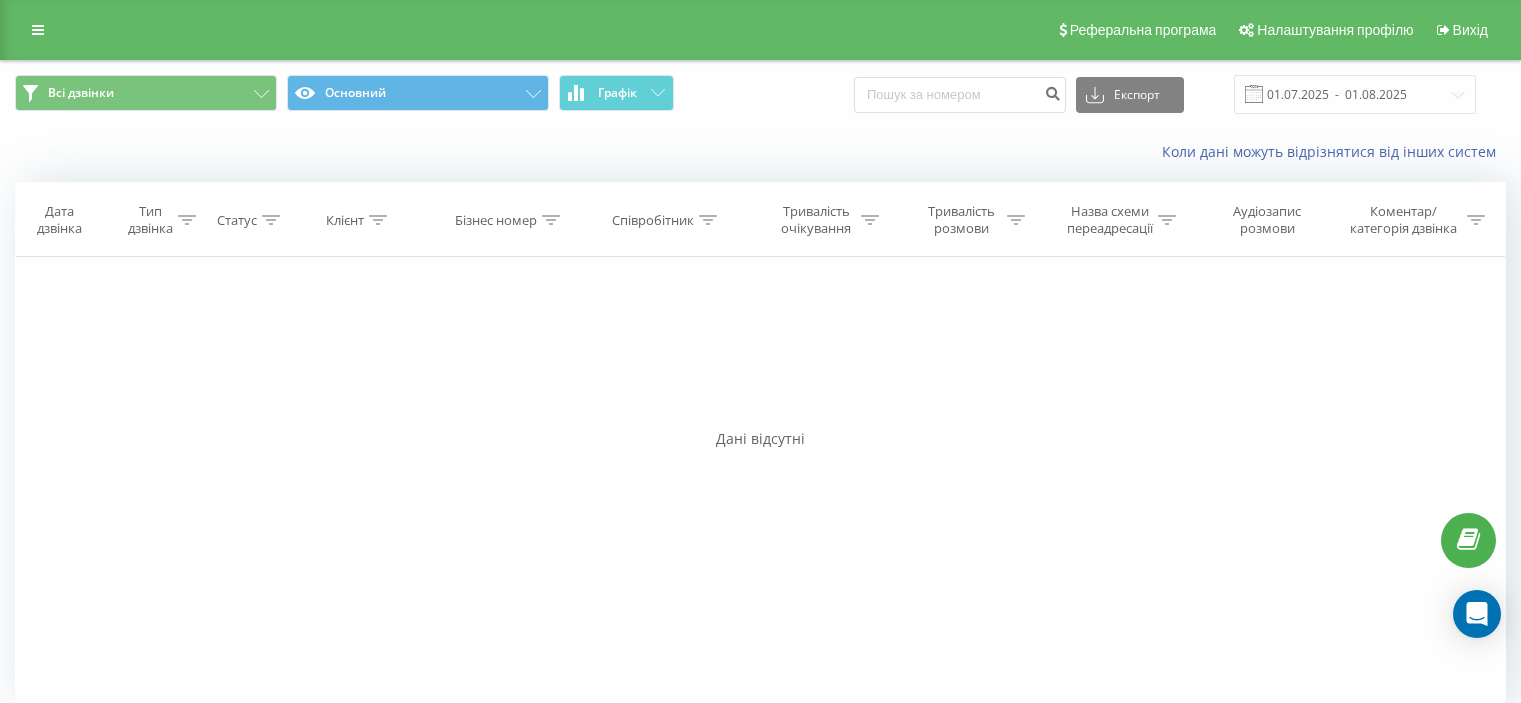 scroll, scrollTop: 0, scrollLeft: 0, axis: both 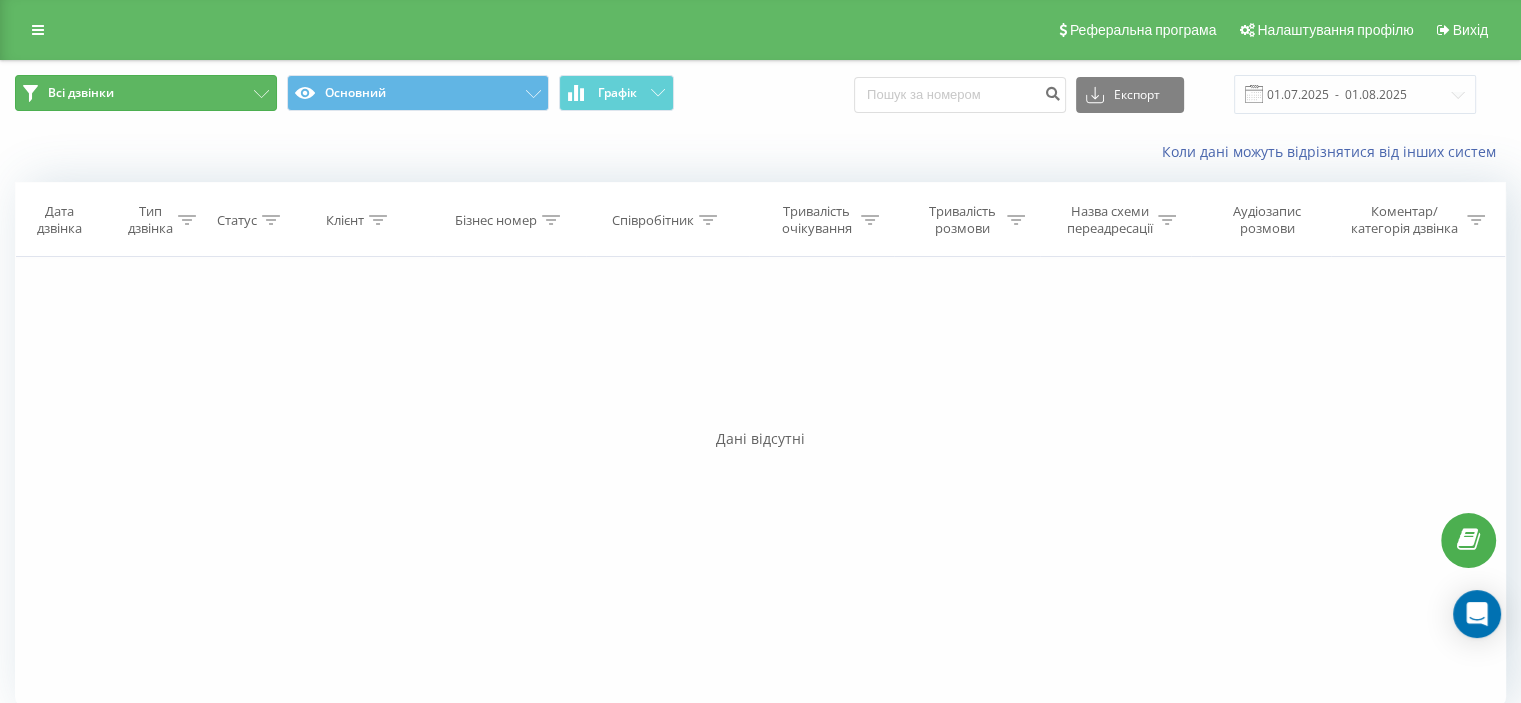 click 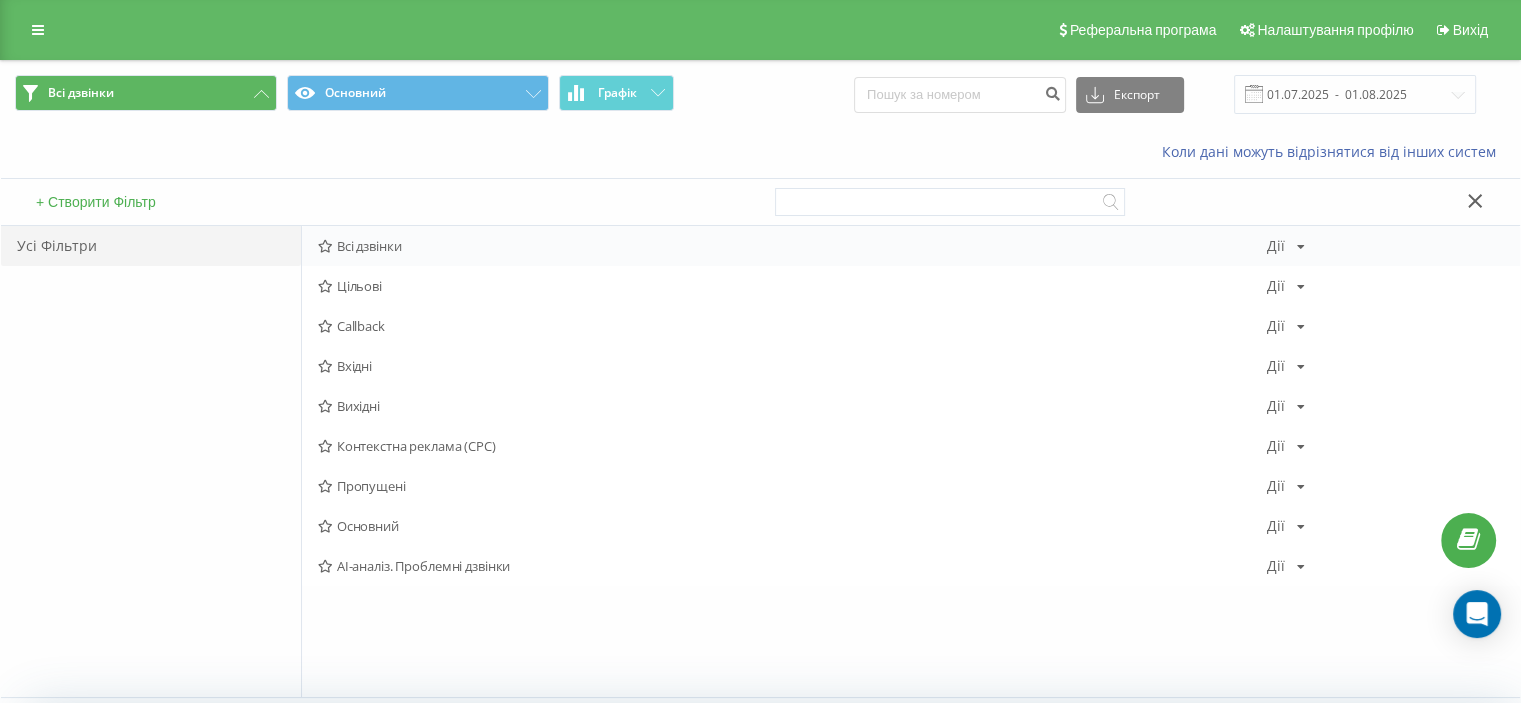 click on "Всі дзвінки" at bounding box center (792, 246) 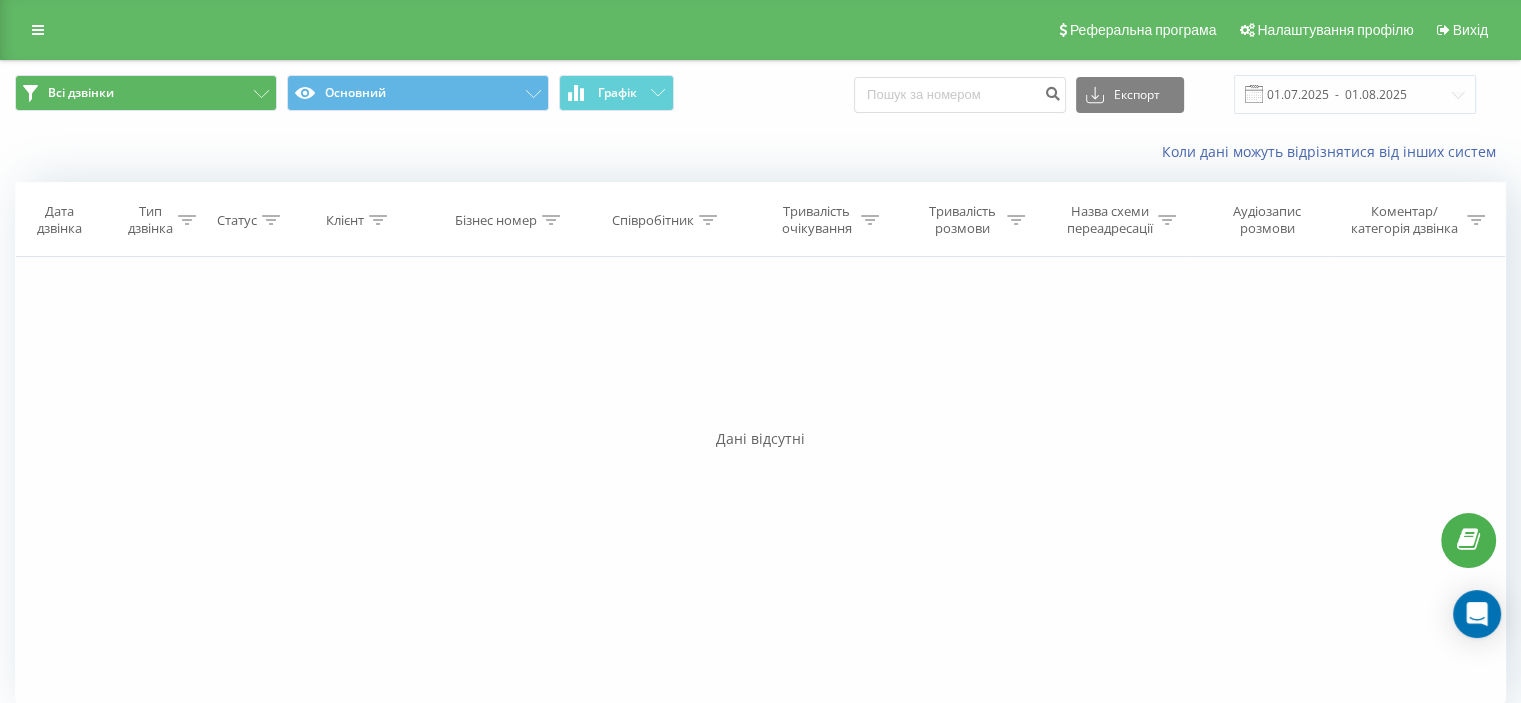 click 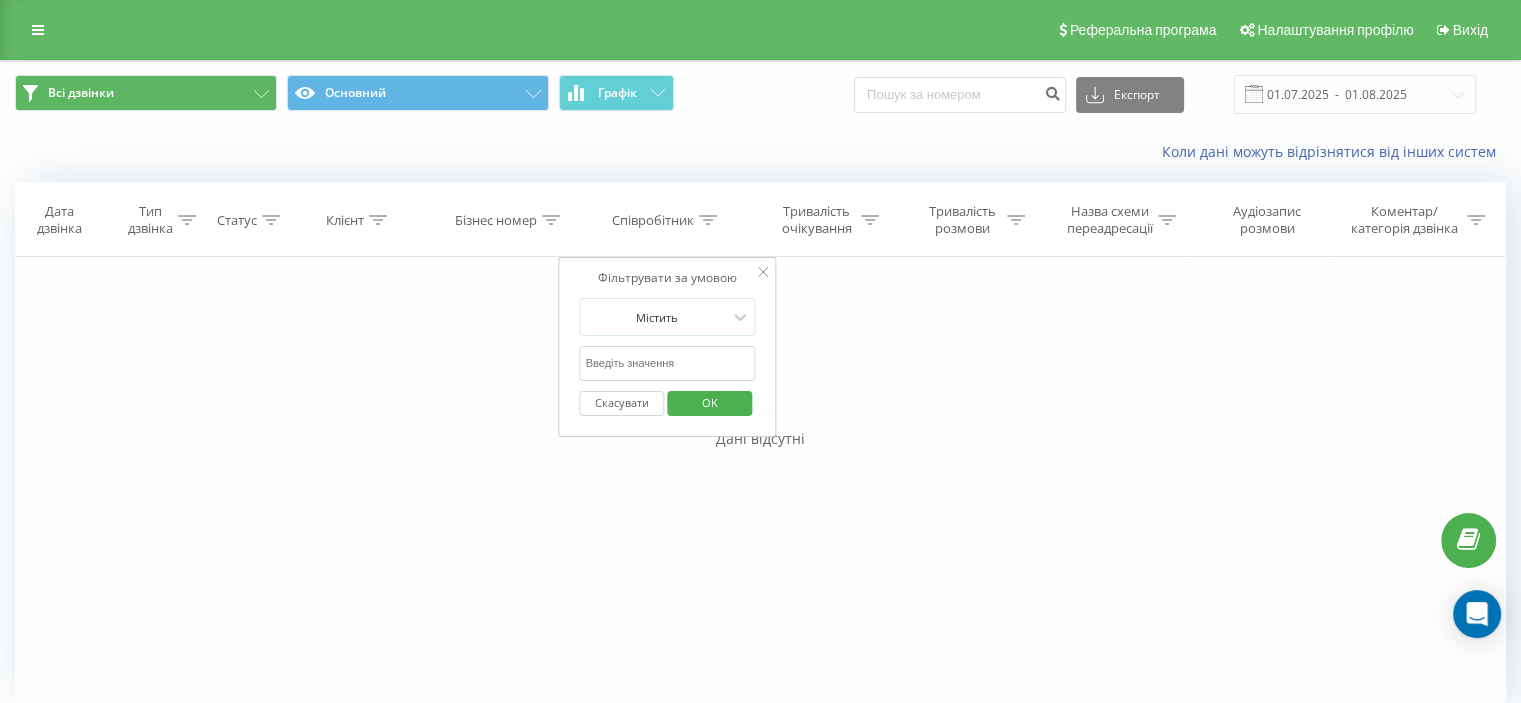 click on "Фільтрувати за умовою Дорівнює Введіть значення Скасувати OK Фільтрувати за умовою Дорівнює Введіть значення Скасувати OK Фільтрувати за умовою Містить Скасувати OK Фільтрувати за умовою Містить Скасувати OK Фільтрувати за умовою Містить Скасувати OK Фільтрувати за умовою Дорівнює Скасувати OK Фільтрувати за умовою Дорівнює Скасувати OK Фільтрувати за умовою Містить Скасувати OK Фільтрувати за умовою Дорівнює Введіть значення Скасувати OK" at bounding box center [760, 482] 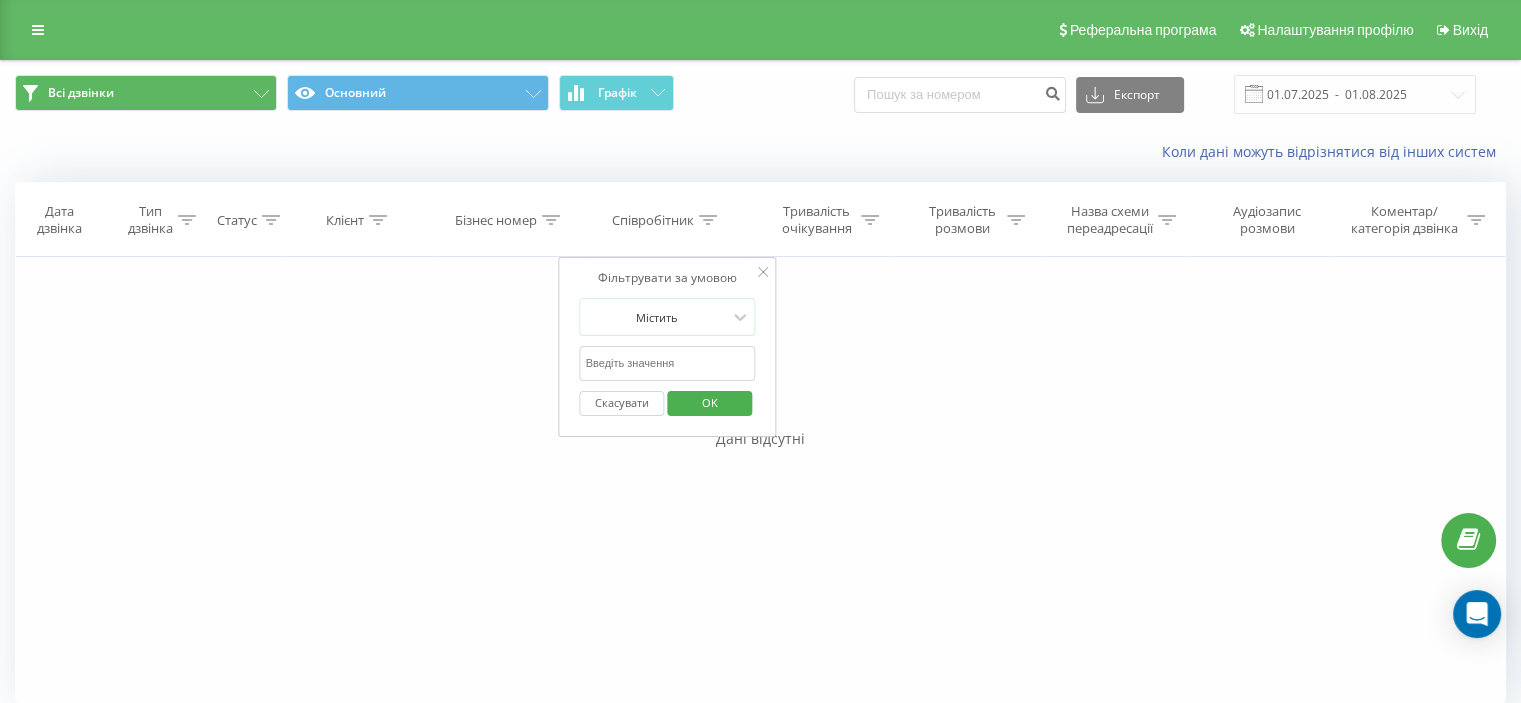 click 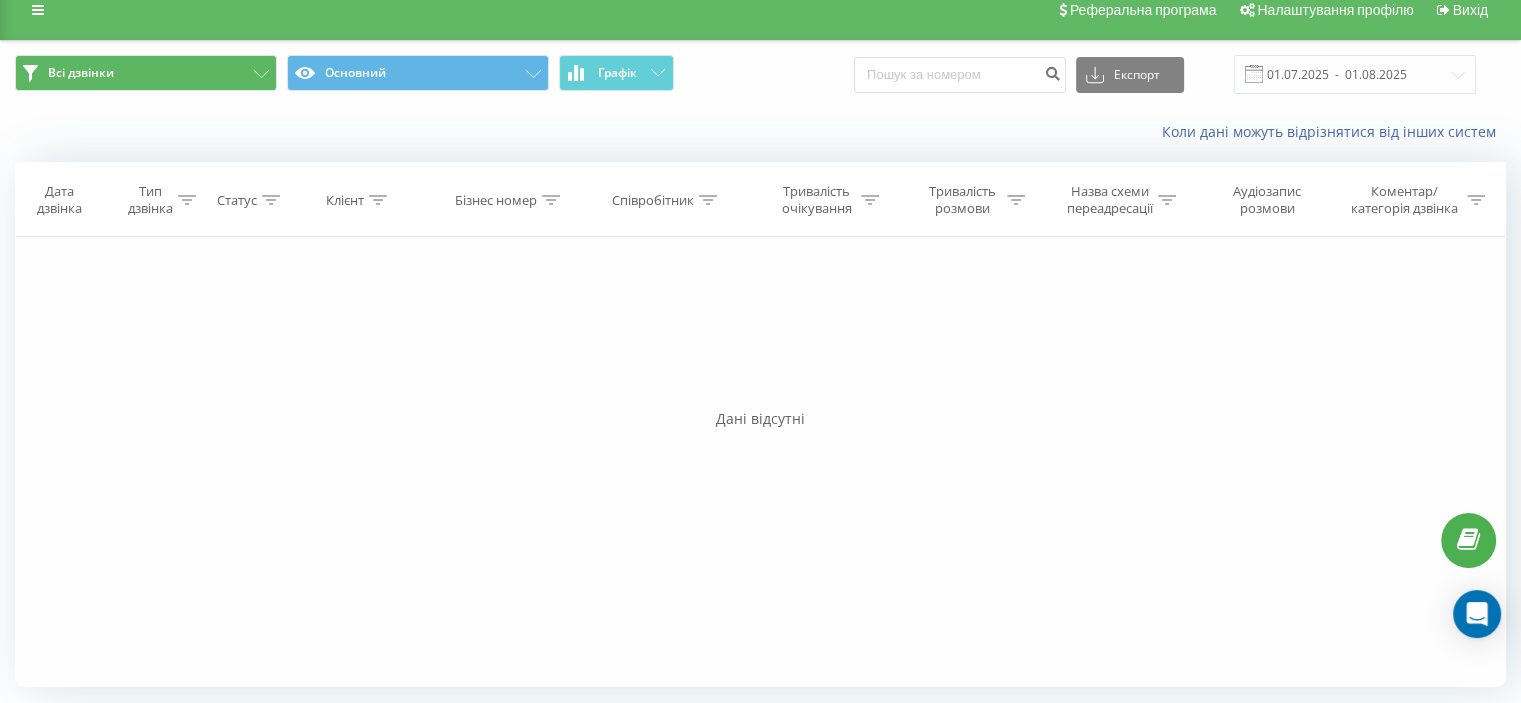 scroll, scrollTop: 0, scrollLeft: 0, axis: both 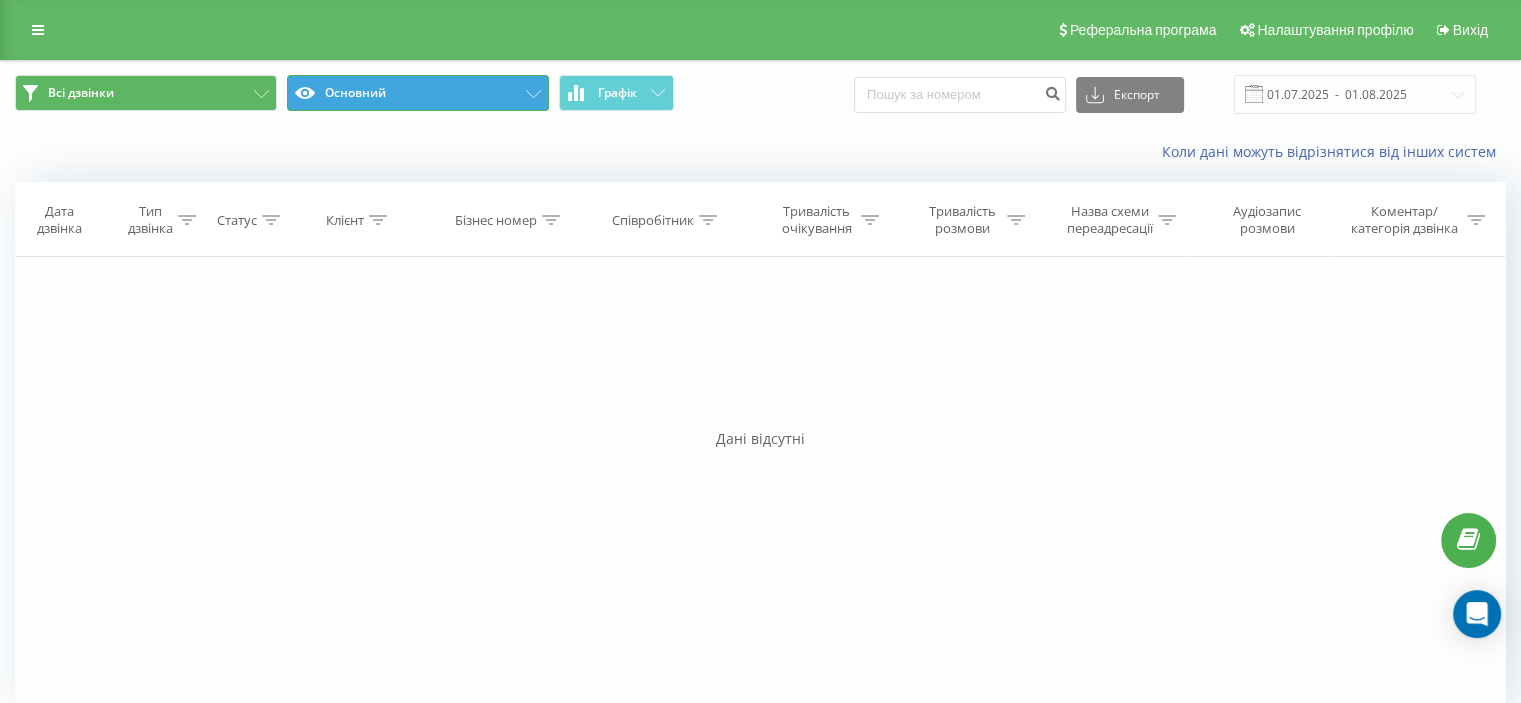 click on "Основний" at bounding box center (418, 93) 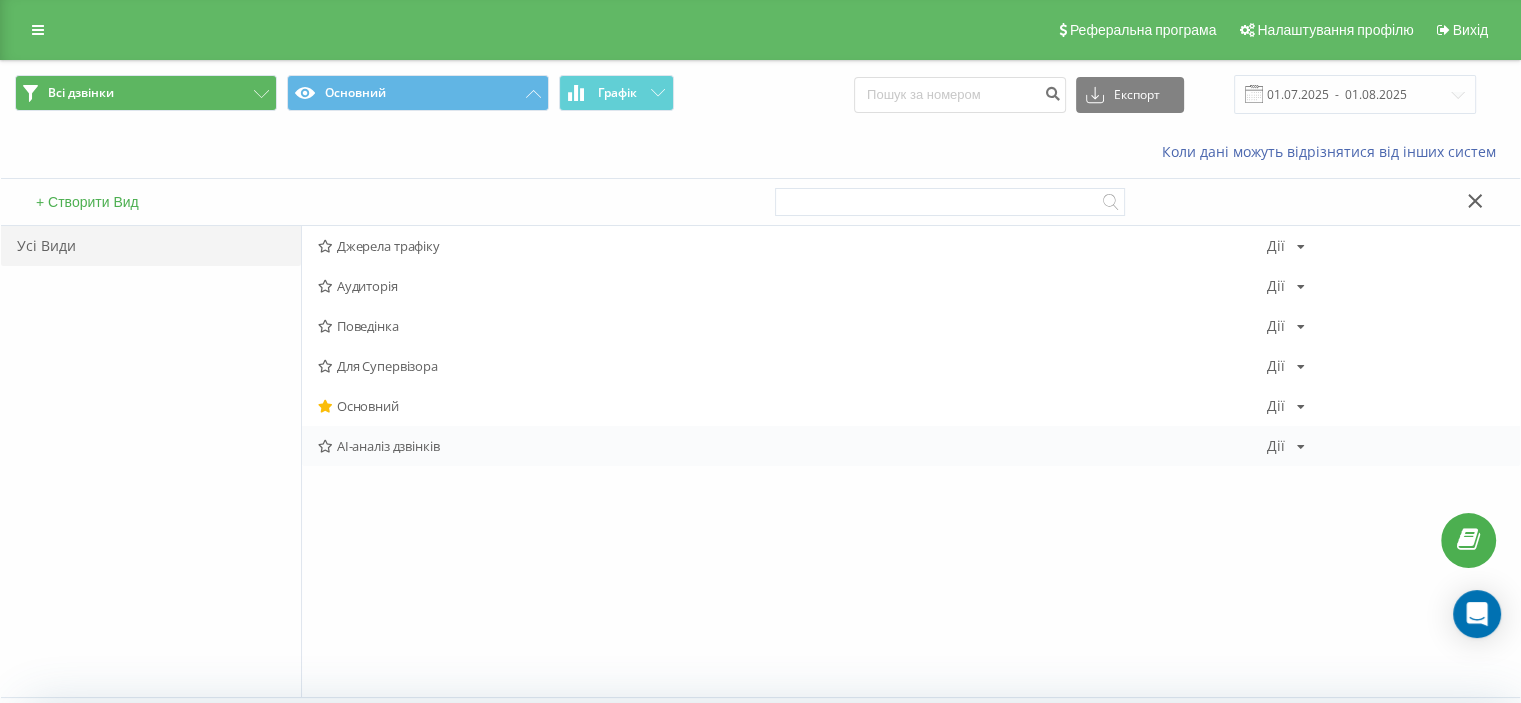 click on "AI-аналіз дзвінків" at bounding box center [792, 446] 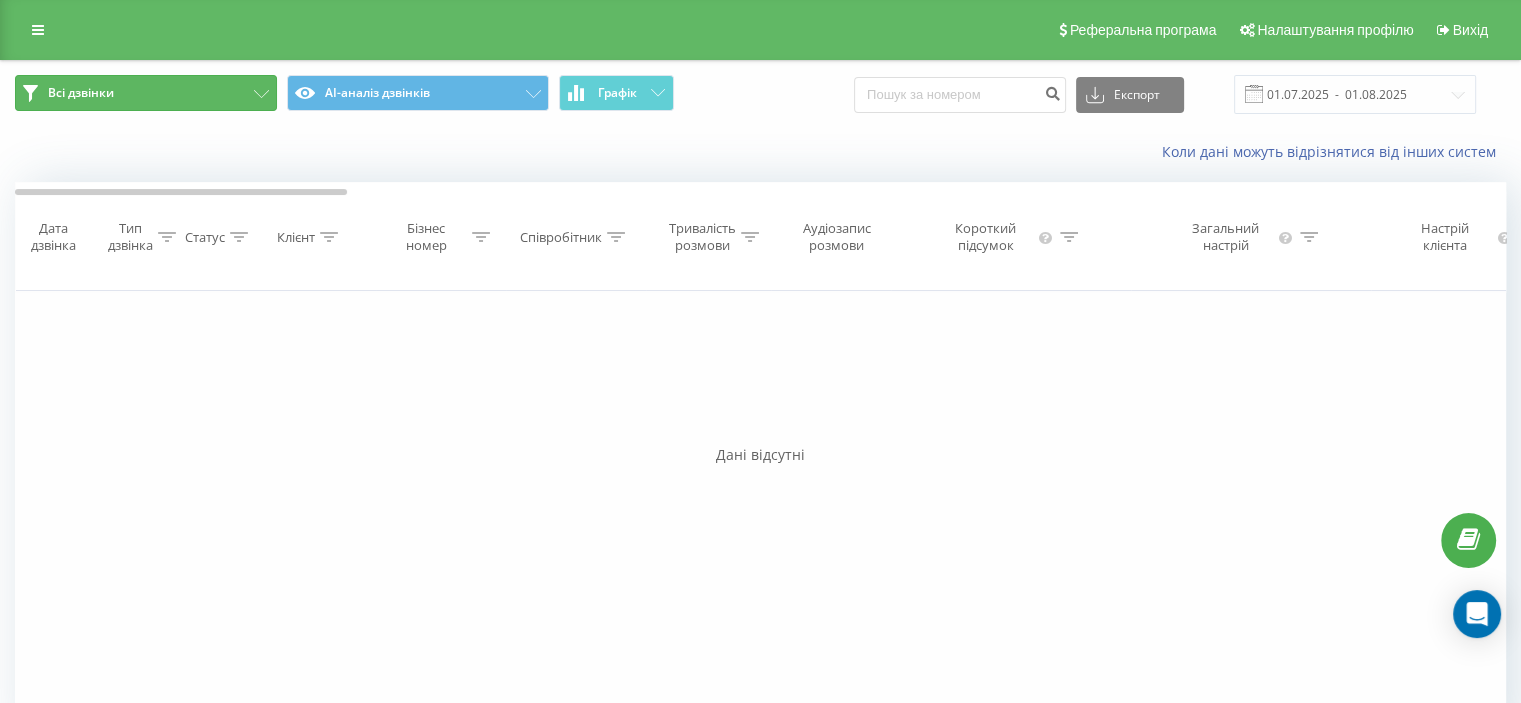 click on "Всі дзвінки" at bounding box center [146, 93] 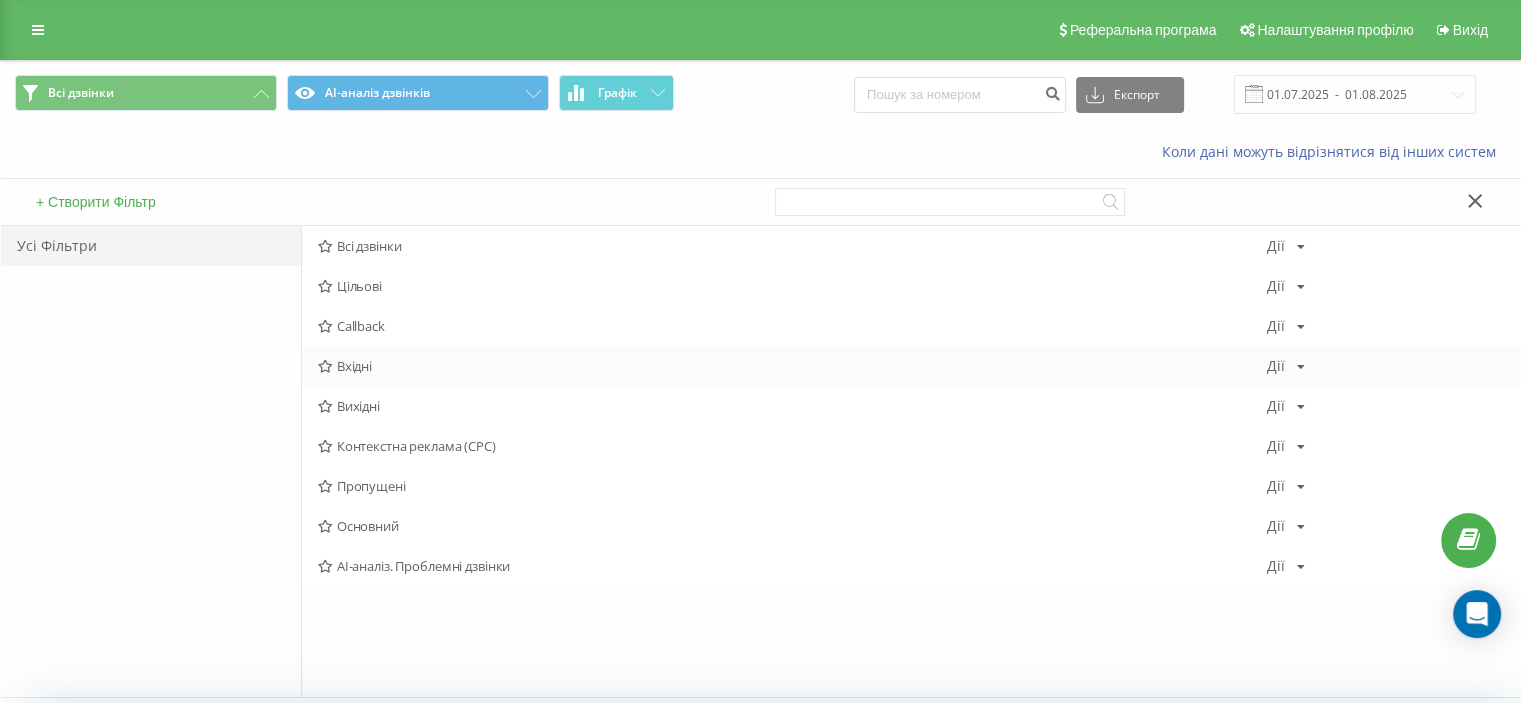 click on "Вхідні" at bounding box center (792, 366) 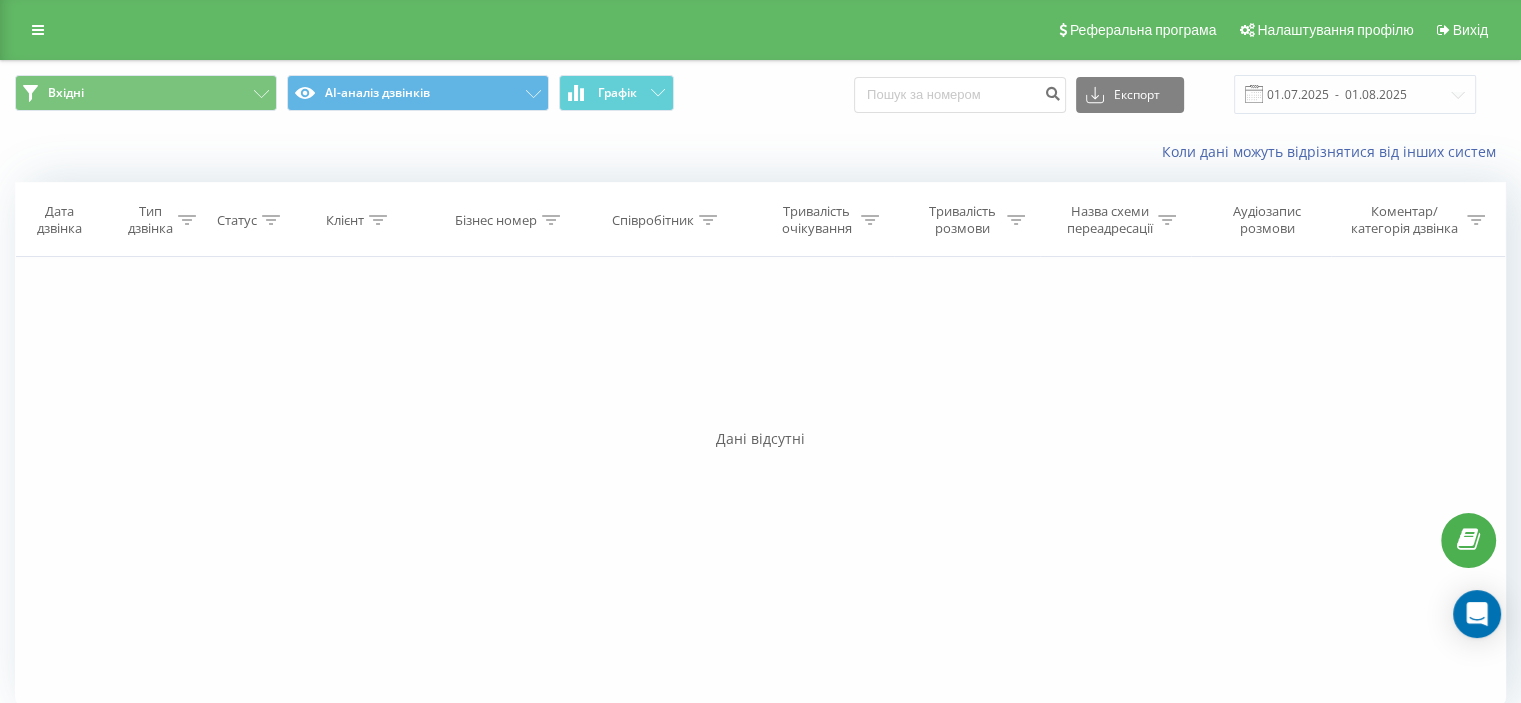click on "Дата дзвінка" at bounding box center [59, 220] 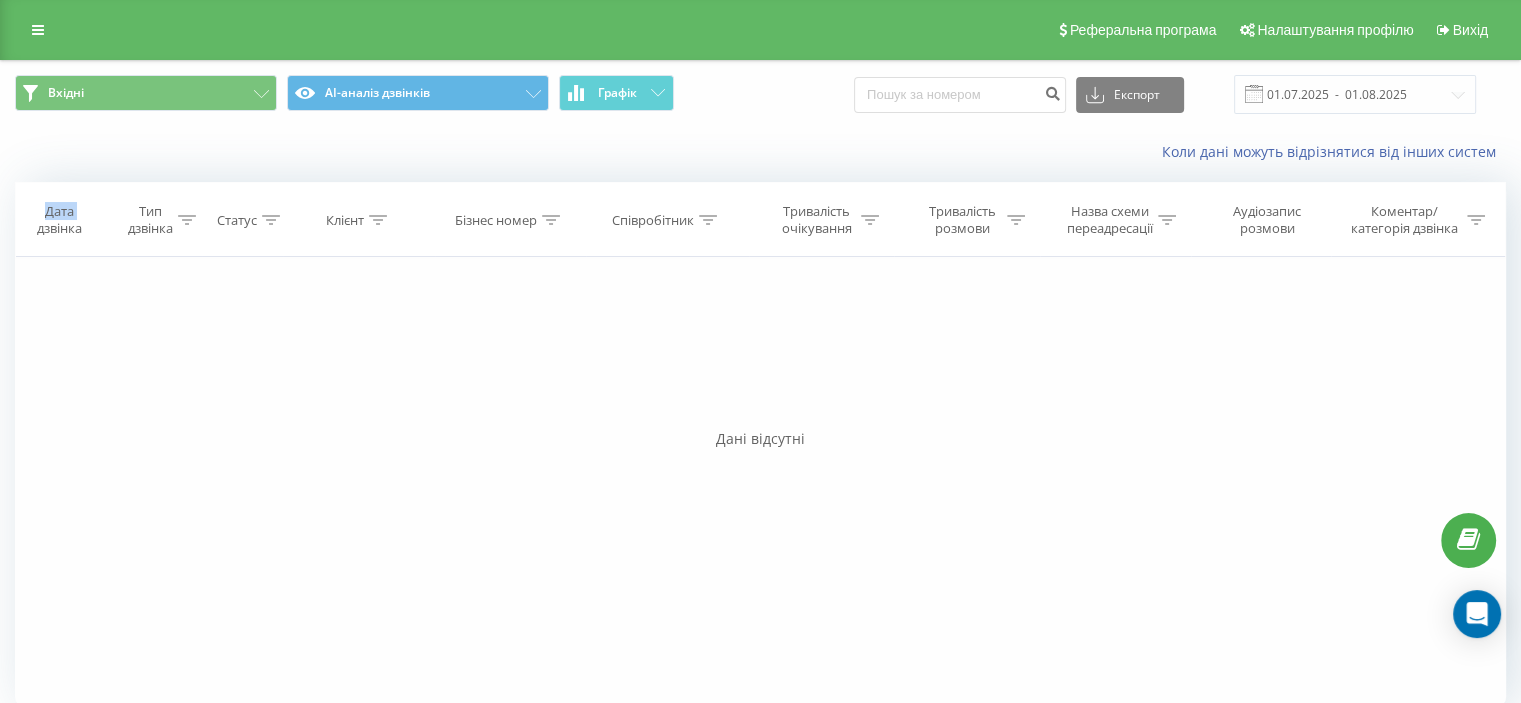 click on "Дата дзвінка" at bounding box center [59, 220] 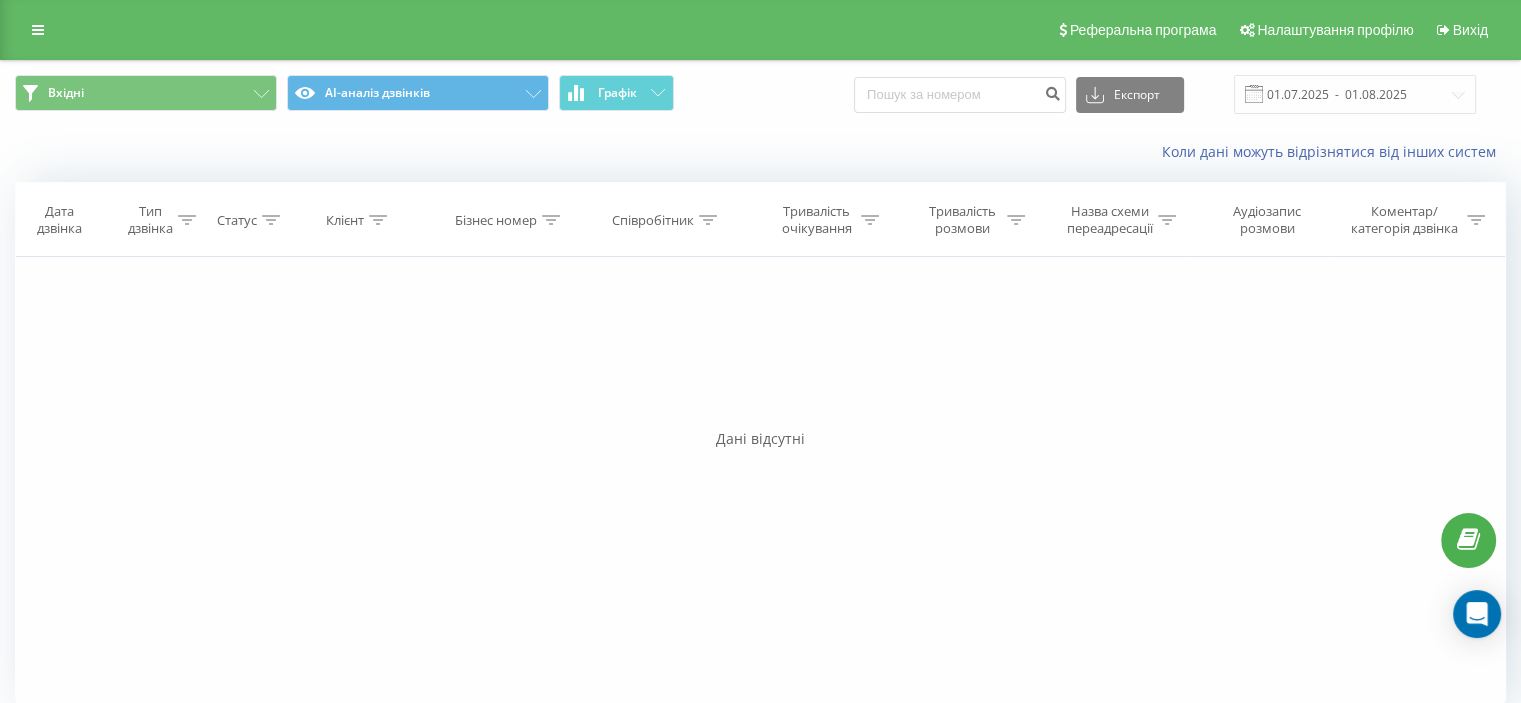 click on "Дата дзвінка" at bounding box center (59, 220) 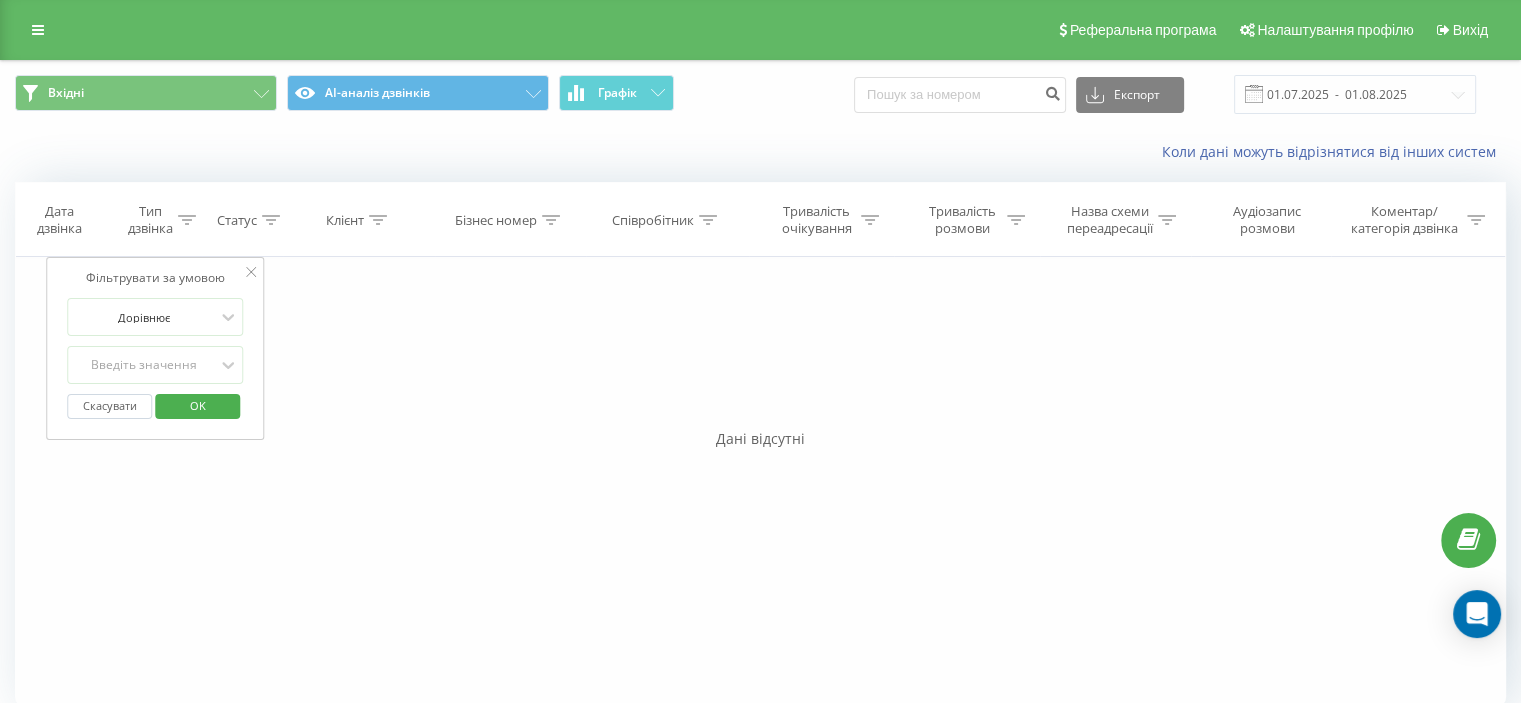 click on "Фільтрувати за умовою Дорівнює Введіть значення Скасувати OK Фільтрувати за умовою Дорівнює Введіть значення Скасувати OK Фільтрувати за умовою Містить Скасувати OK Фільтрувати за умовою Містить Скасувати OK Фільтрувати за умовою Містить Скасувати OK Фільтрувати за умовою Дорівнює Скасувати OK Фільтрувати за умовою Дорівнює Скасувати OK Фільтрувати за умовою Містить Скасувати OK Фільтрувати за умовою Дорівнює Введіть значення Скасувати OK" at bounding box center [760, 482] 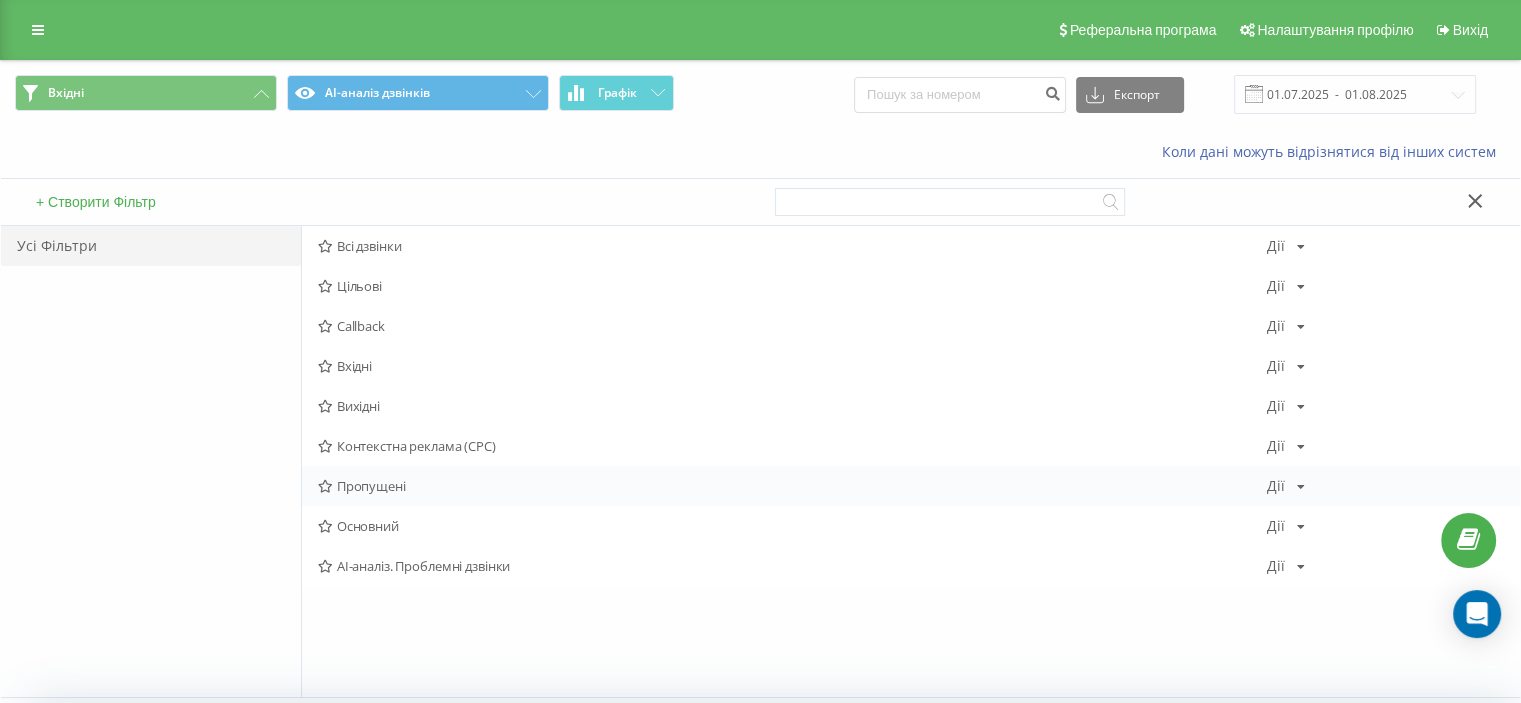 click on "Пропущені" at bounding box center (792, 486) 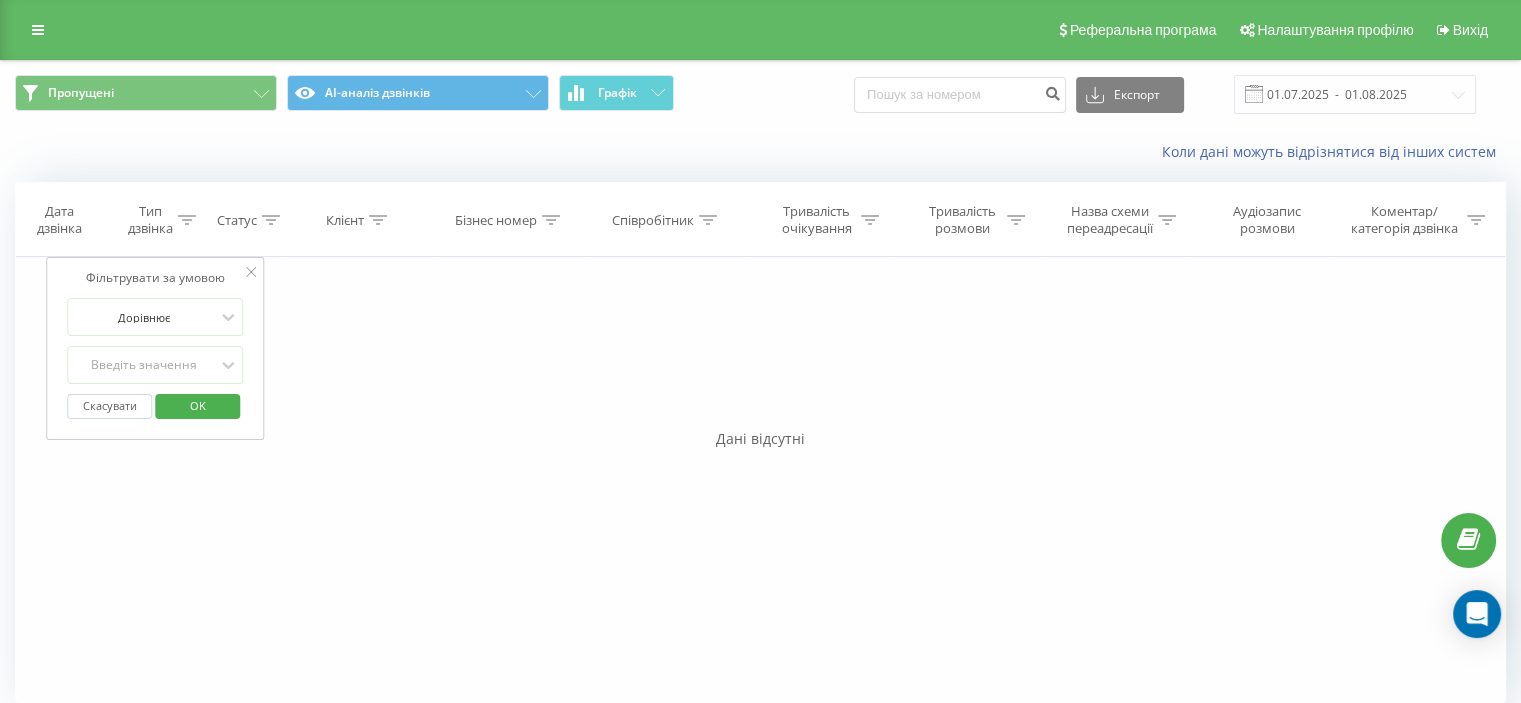 click on "Фільтрувати за умовою Дорівнює Введіть значення Скасувати OK Фільтрувати за умовою Дорівнює Введіть значення Скасувати OK Фільтрувати за умовою Містить Скасувати OK Фільтрувати за умовою Містить Скасувати OK Фільтрувати за умовою Містить Скасувати OK Фільтрувати за умовою Дорівнює Скасувати OK Фільтрувати за умовою Дорівнює Скасувати OK Фільтрувати за умовою Містить Скасувати OK Фільтрувати за умовою Дорівнює Введіть значення Скасувати OK" at bounding box center [760, 482] 